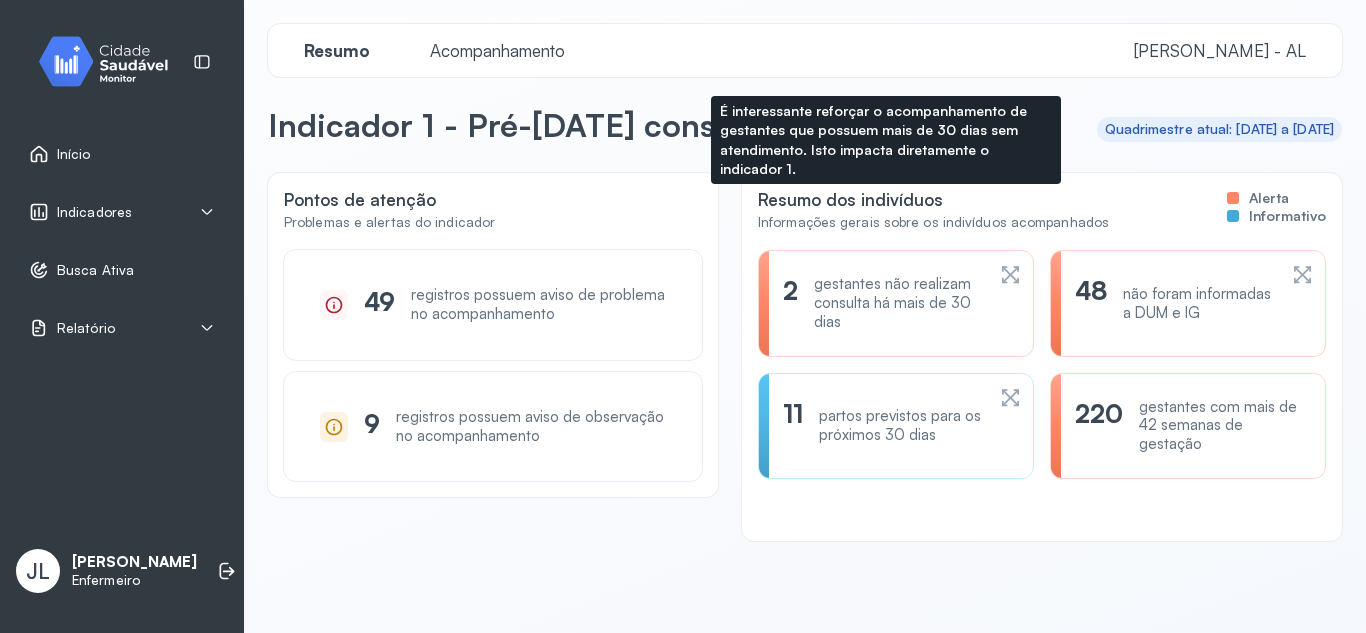 scroll, scrollTop: 0, scrollLeft: 0, axis: both 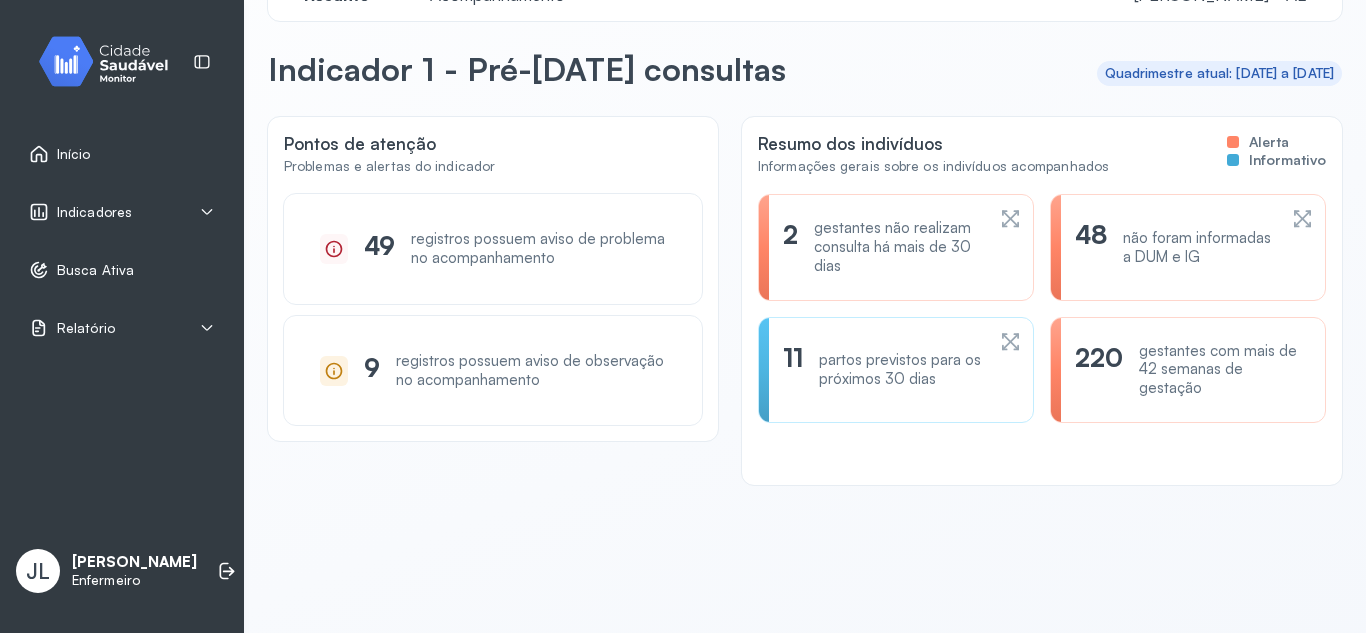 click 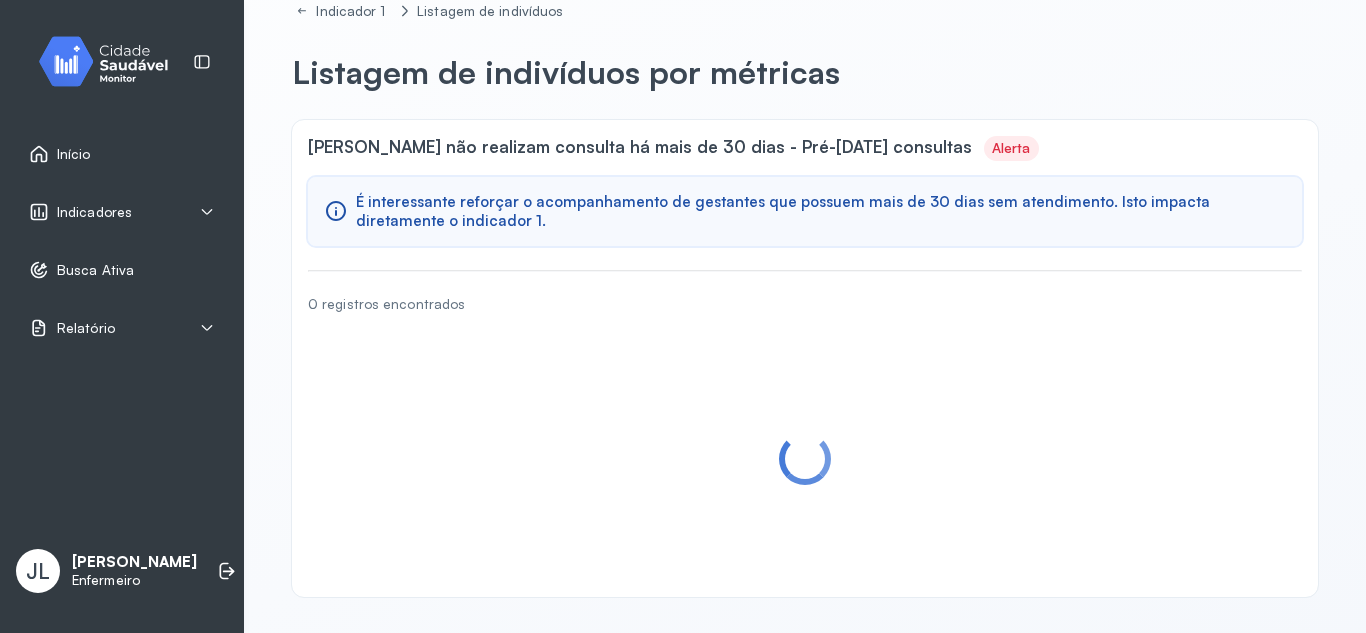 scroll, scrollTop: 0, scrollLeft: 0, axis: both 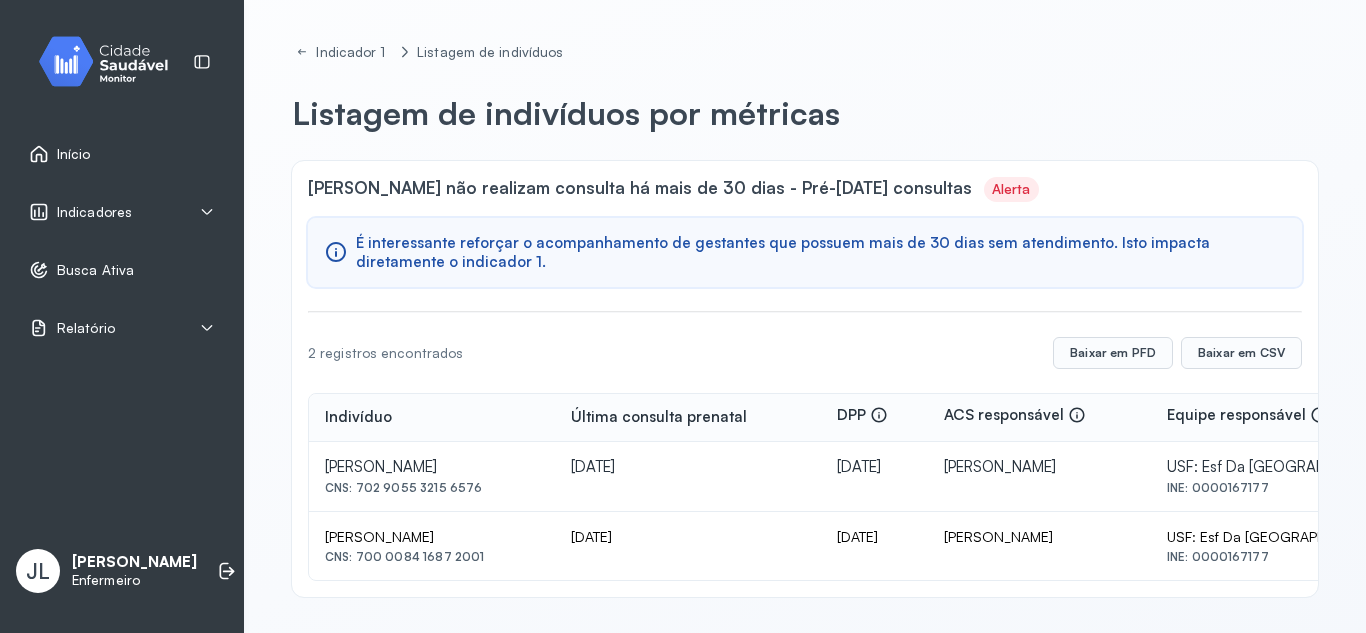 click on "Início" at bounding box center (122, 154) 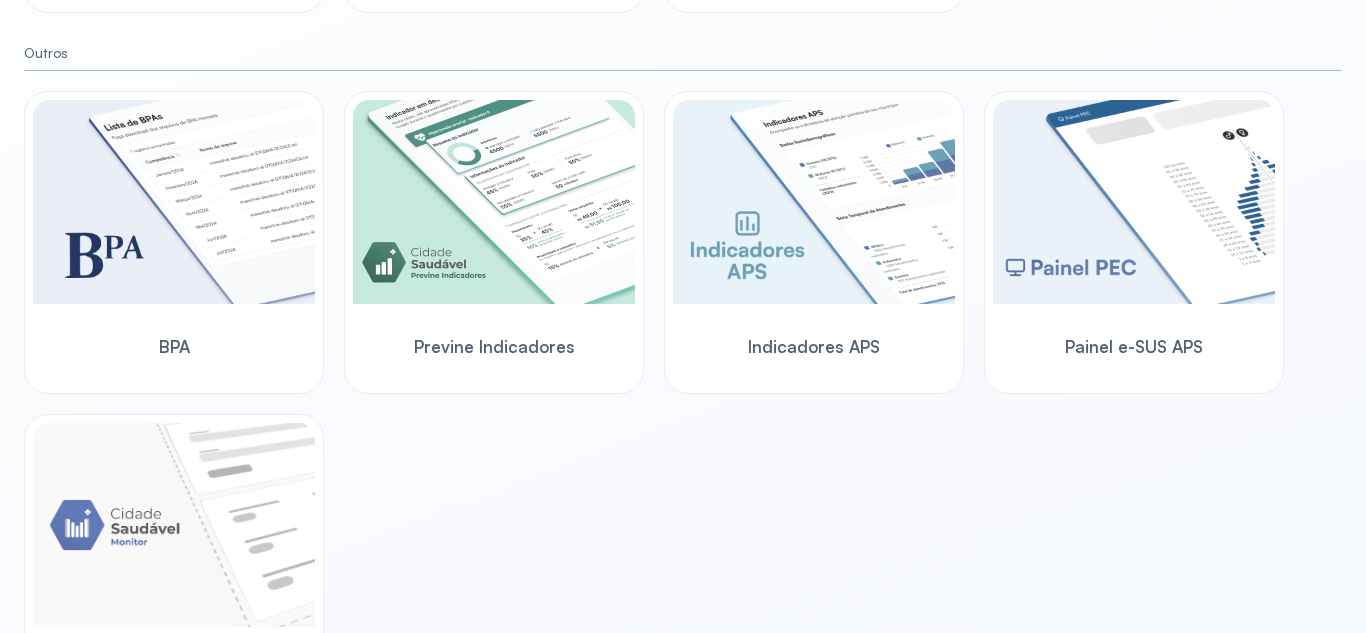 scroll, scrollTop: 601, scrollLeft: 0, axis: vertical 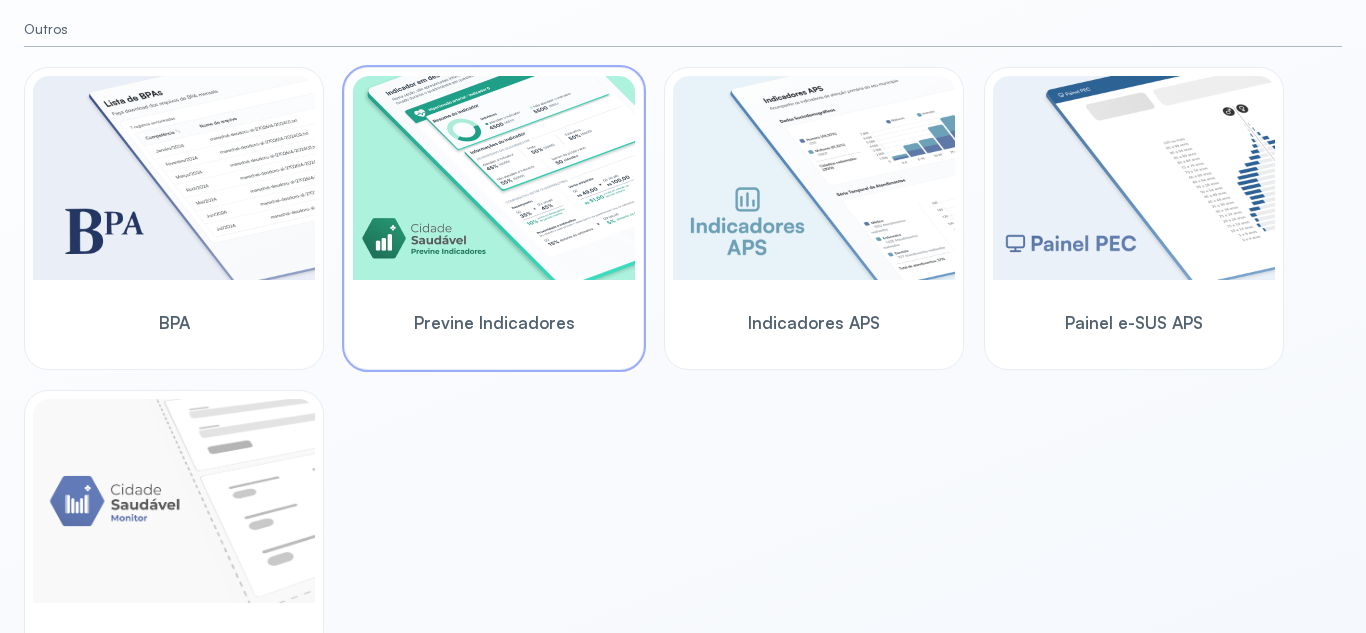 click at bounding box center (494, 178) 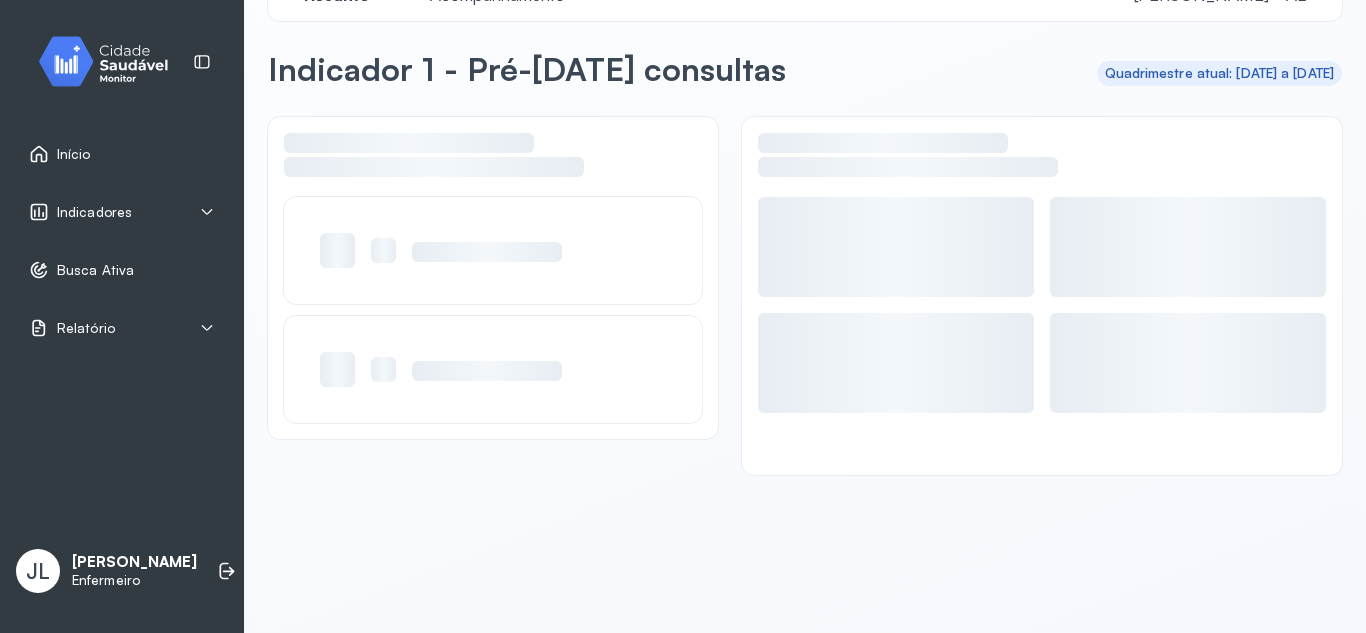 scroll, scrollTop: 56, scrollLeft: 0, axis: vertical 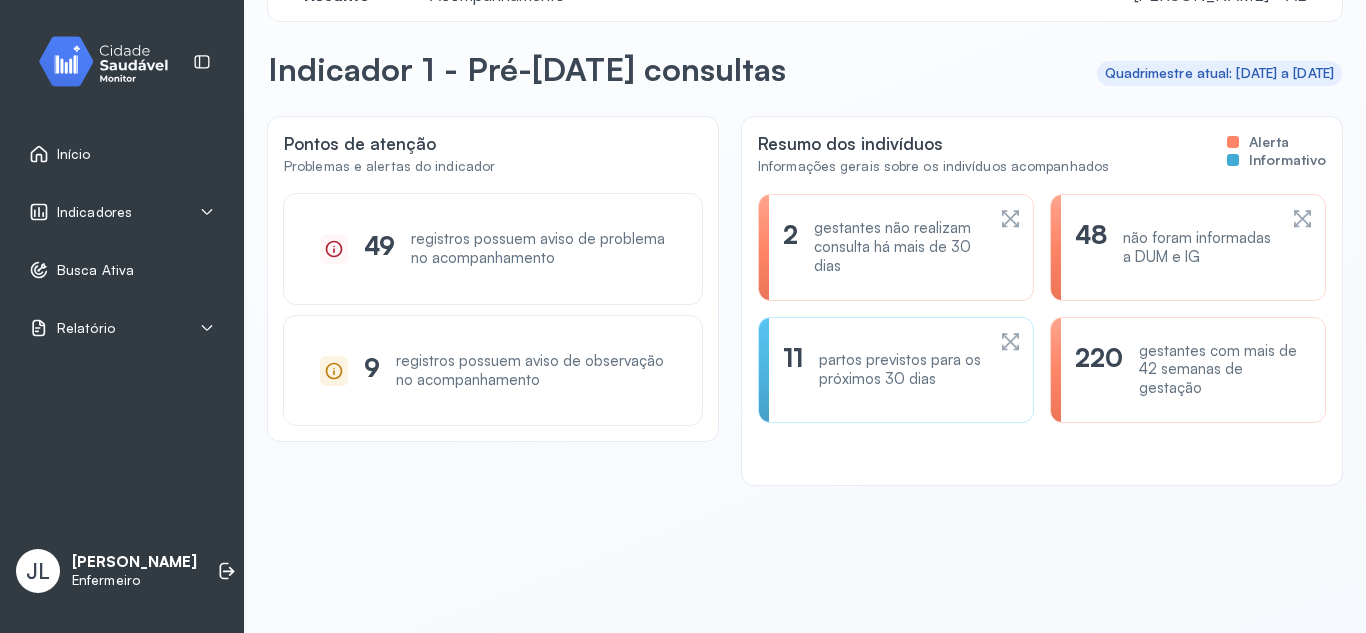 click on "não foram informadas a DUM e IG" at bounding box center [1199, 248] 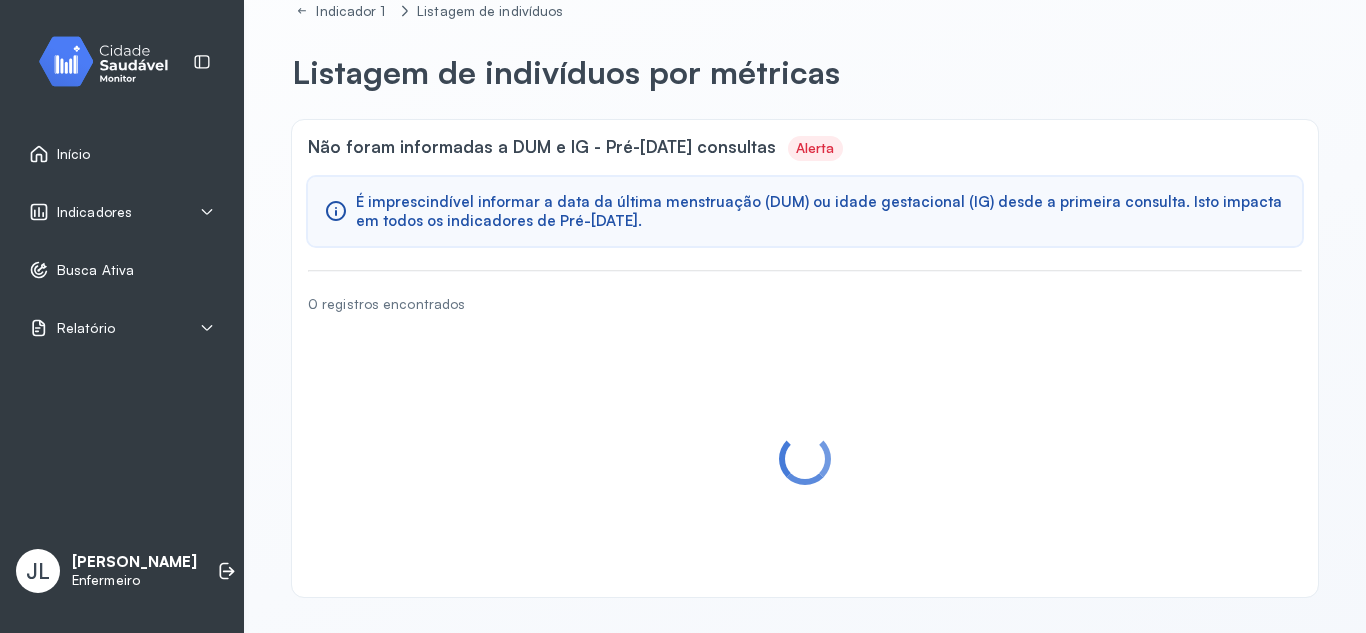 scroll, scrollTop: 0, scrollLeft: 0, axis: both 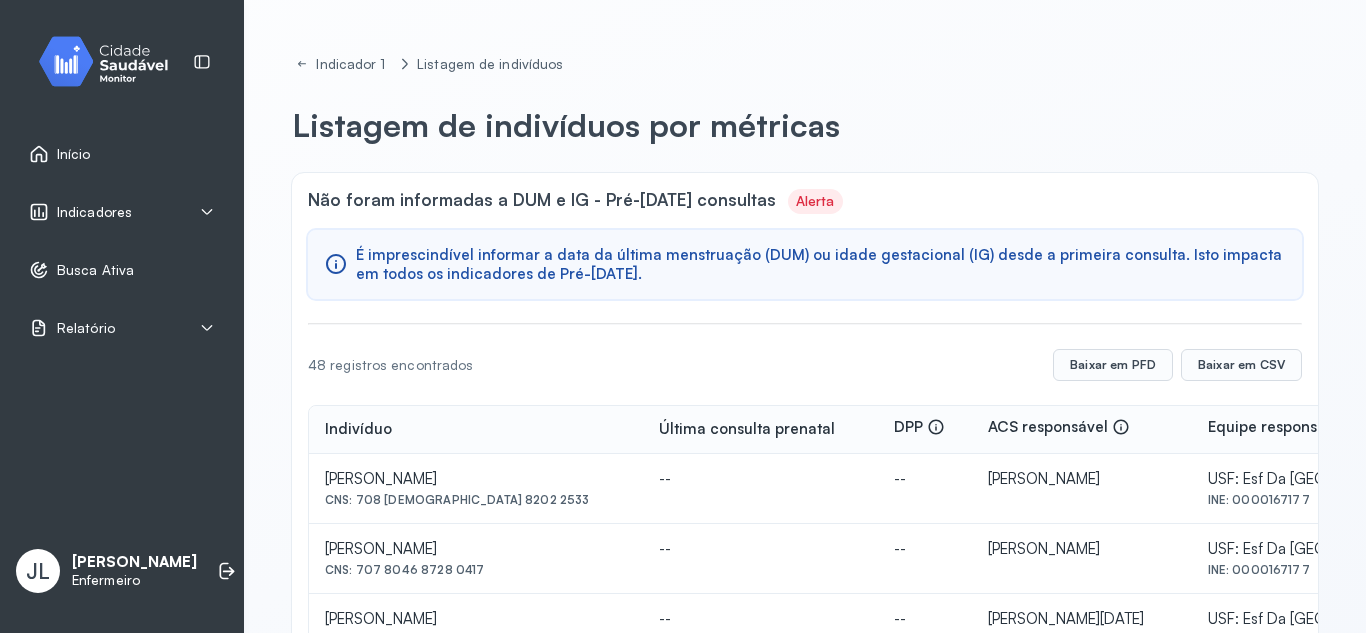 click on "Indicadores" at bounding box center (94, 212) 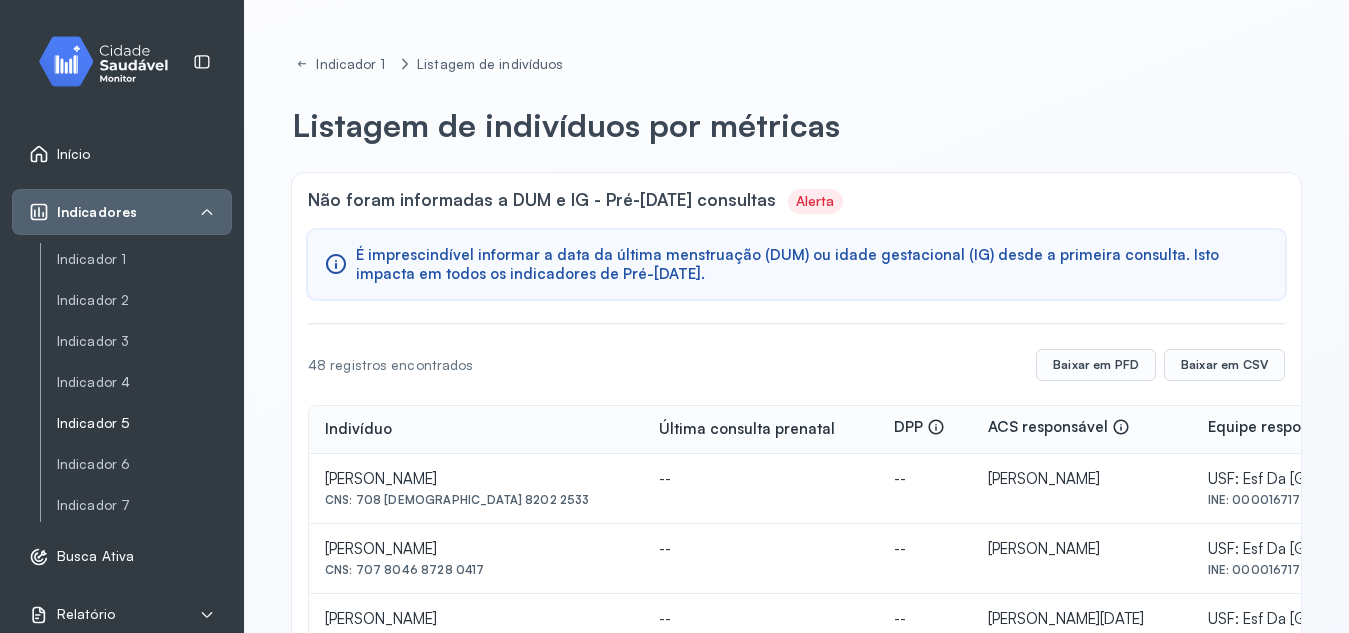 click on "Indicador 5" at bounding box center (144, 423) 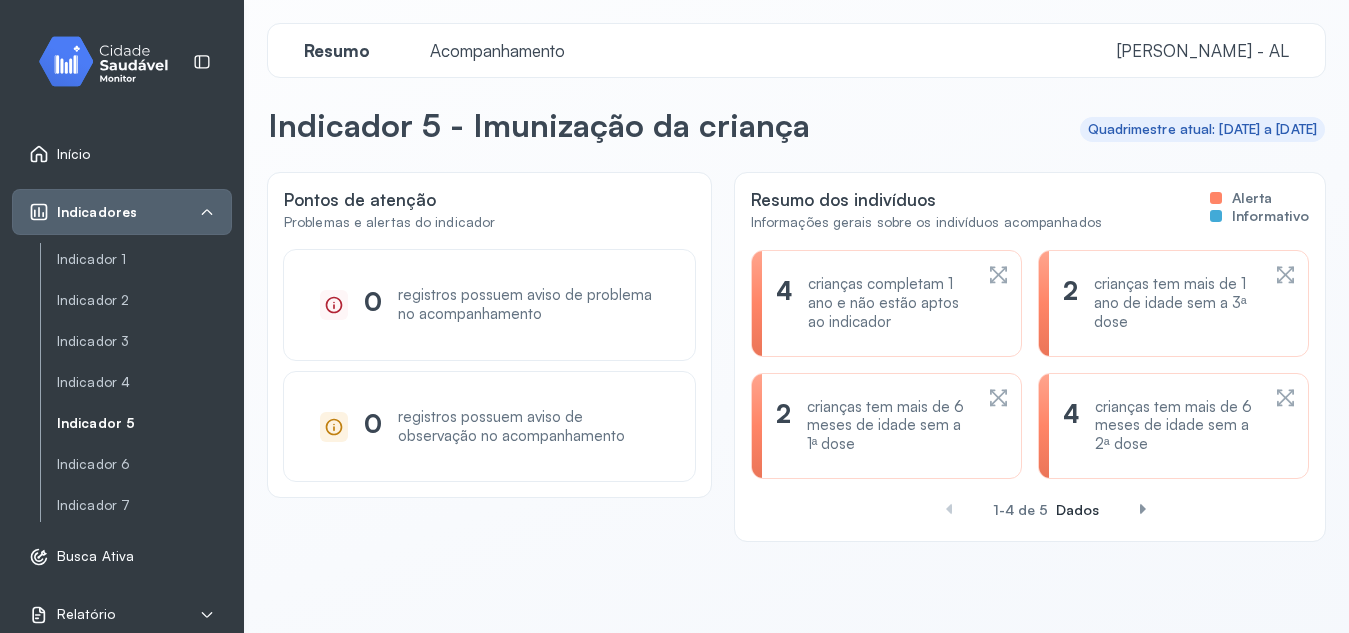 click 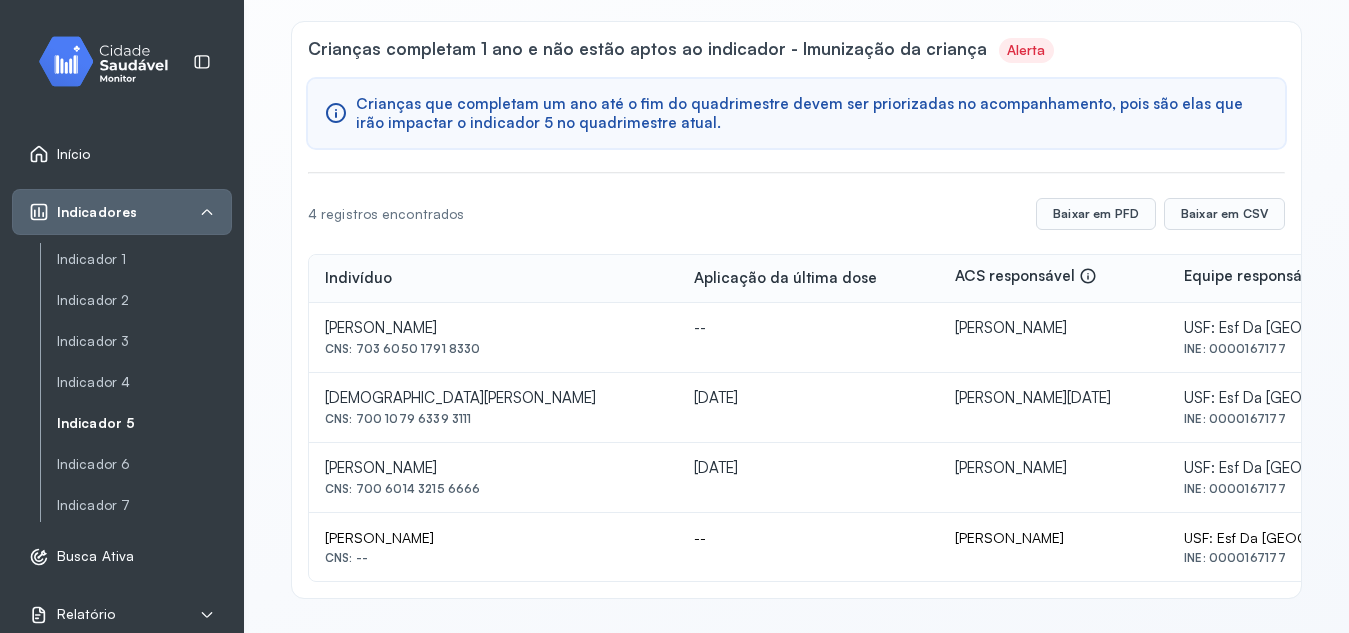 scroll, scrollTop: 152, scrollLeft: 0, axis: vertical 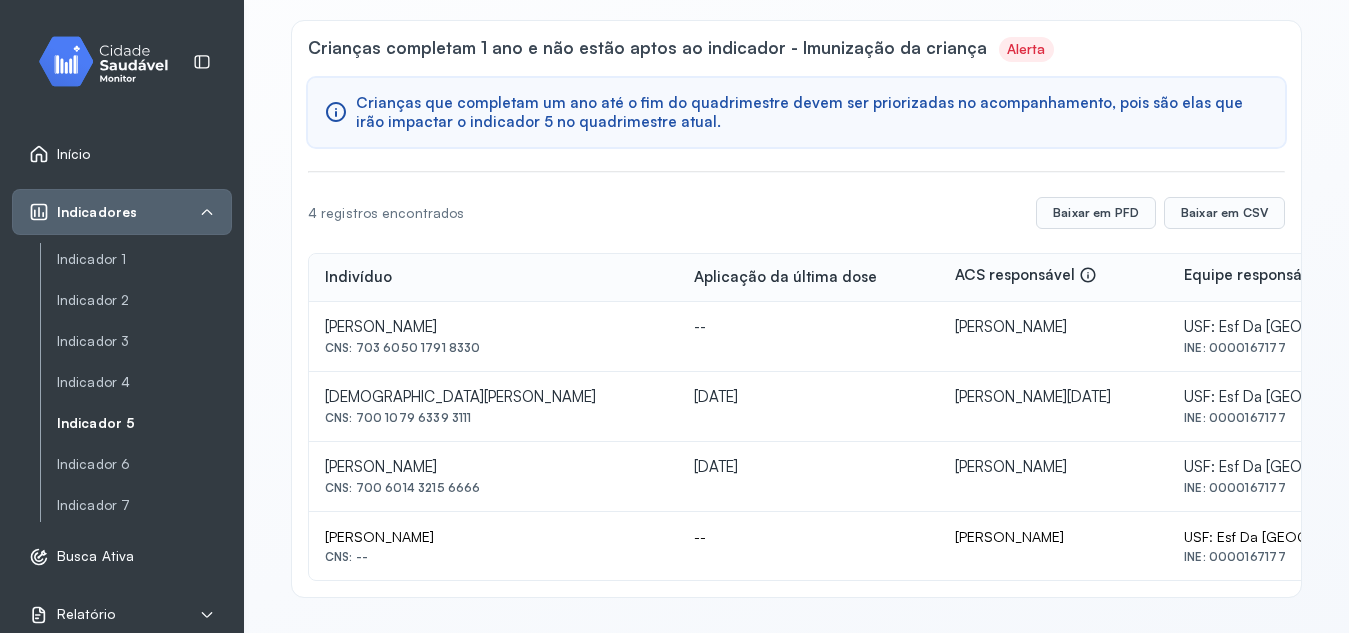 drag, startPoint x: 356, startPoint y: 417, endPoint x: 470, endPoint y: 430, distance: 114.73883 